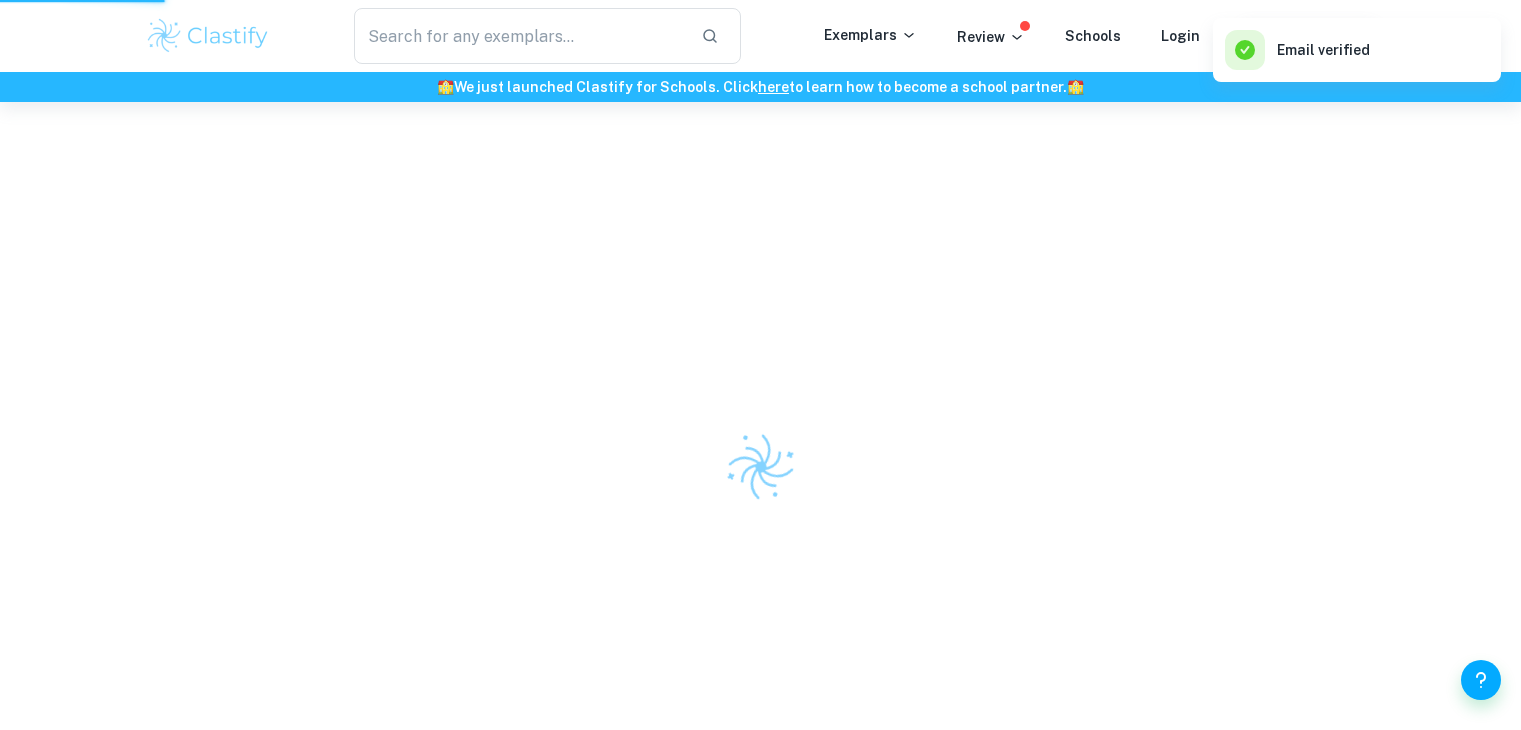 scroll, scrollTop: 0, scrollLeft: 0, axis: both 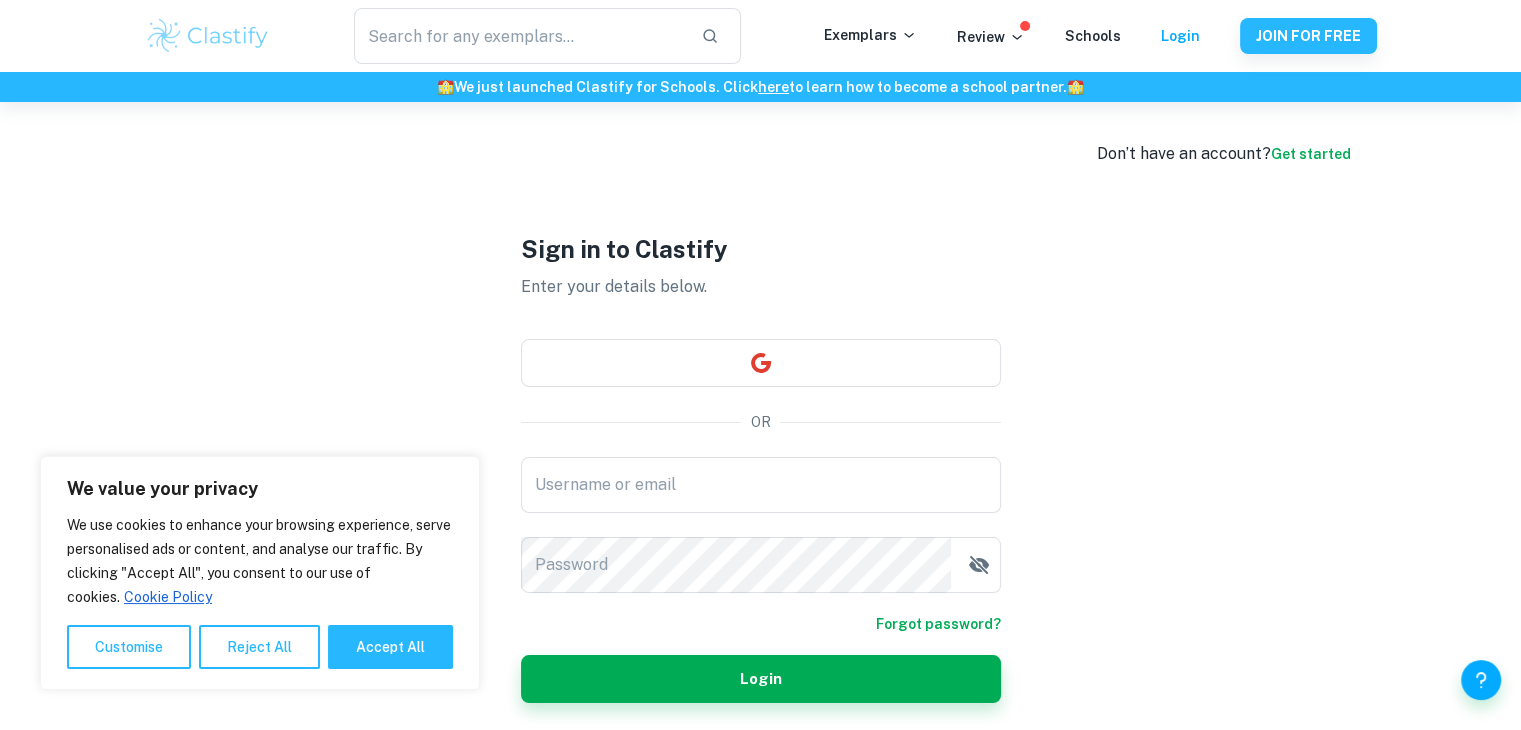 type on "[EMAIL_ADDRESS][DOMAIN_NAME]" 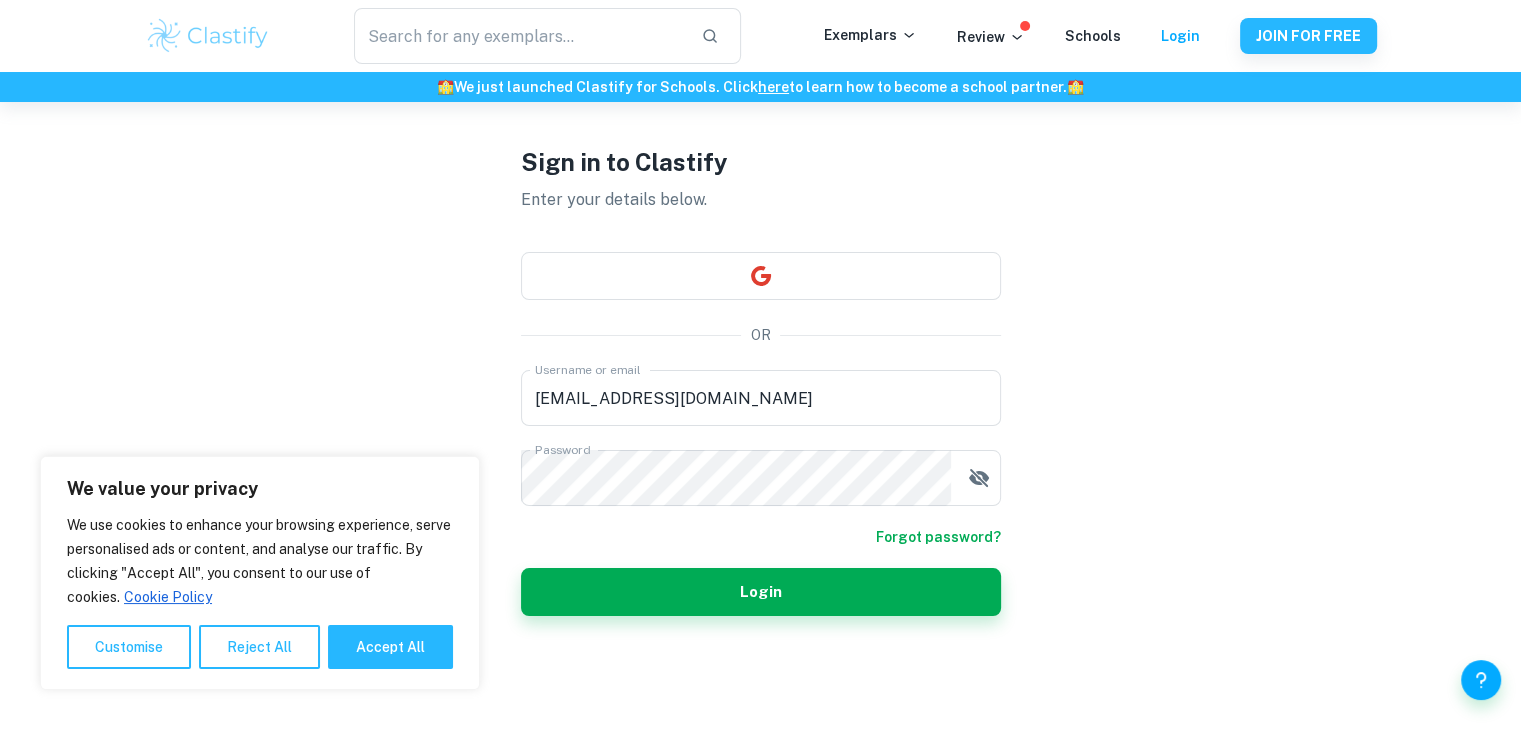 scroll, scrollTop: 102, scrollLeft: 0, axis: vertical 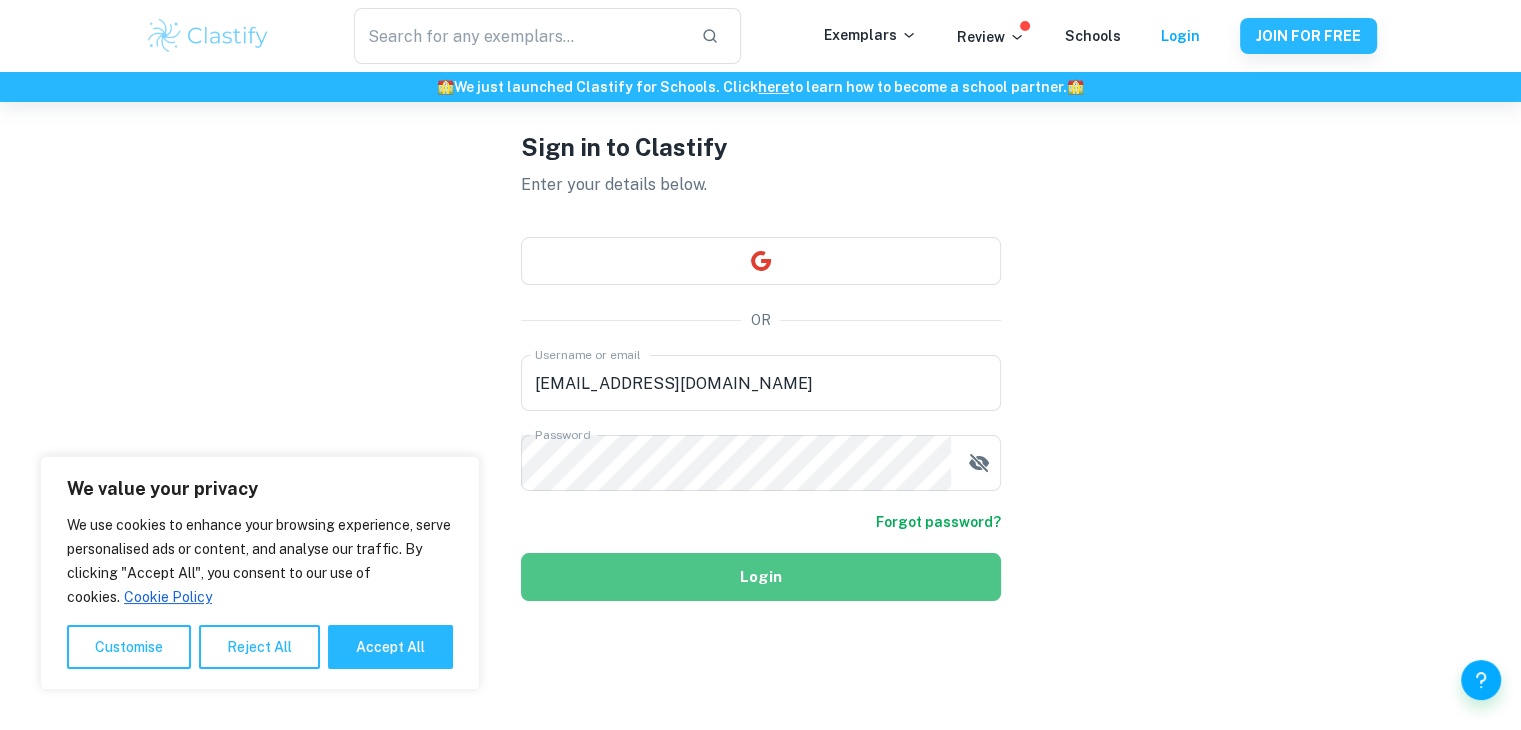 click on "Login" at bounding box center (761, 577) 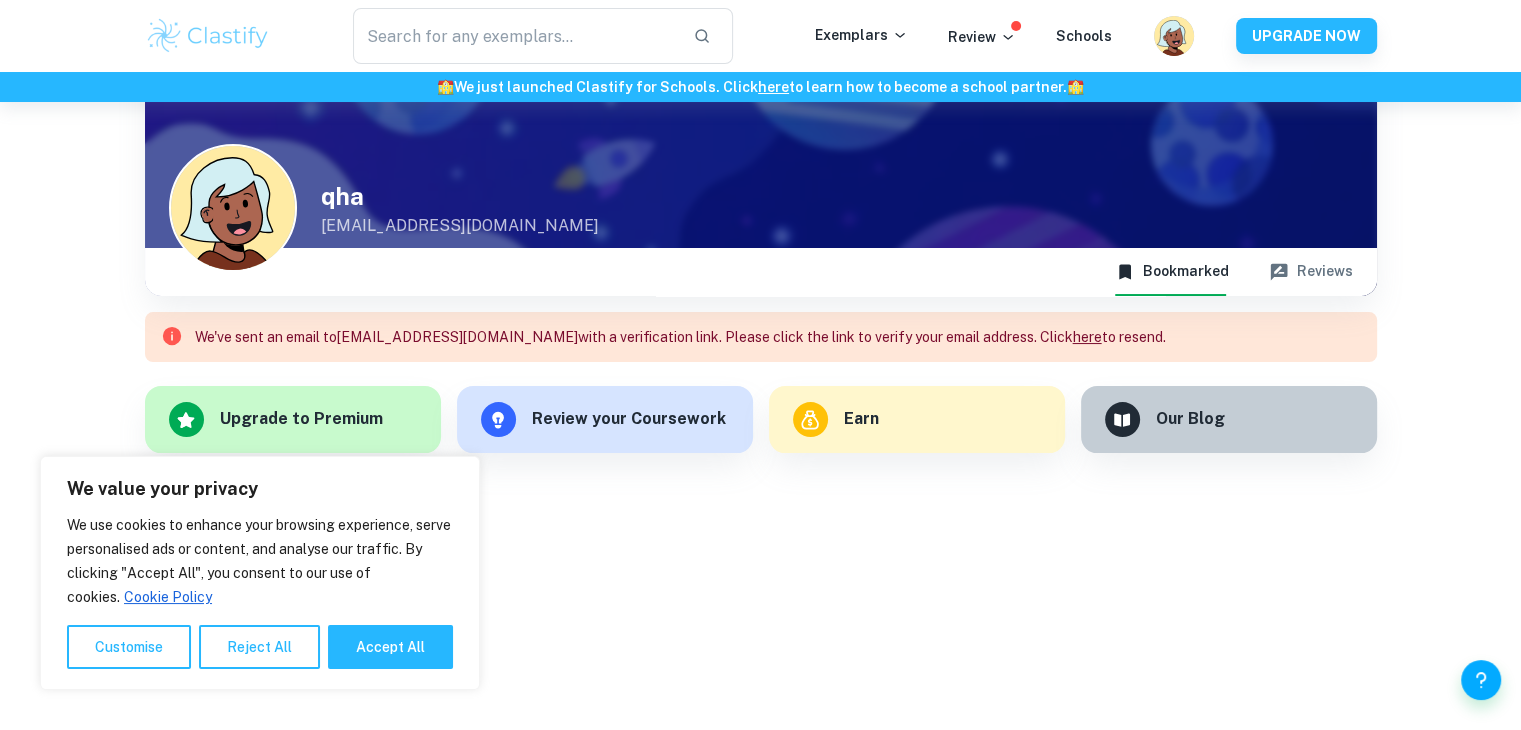 scroll, scrollTop: 0, scrollLeft: 0, axis: both 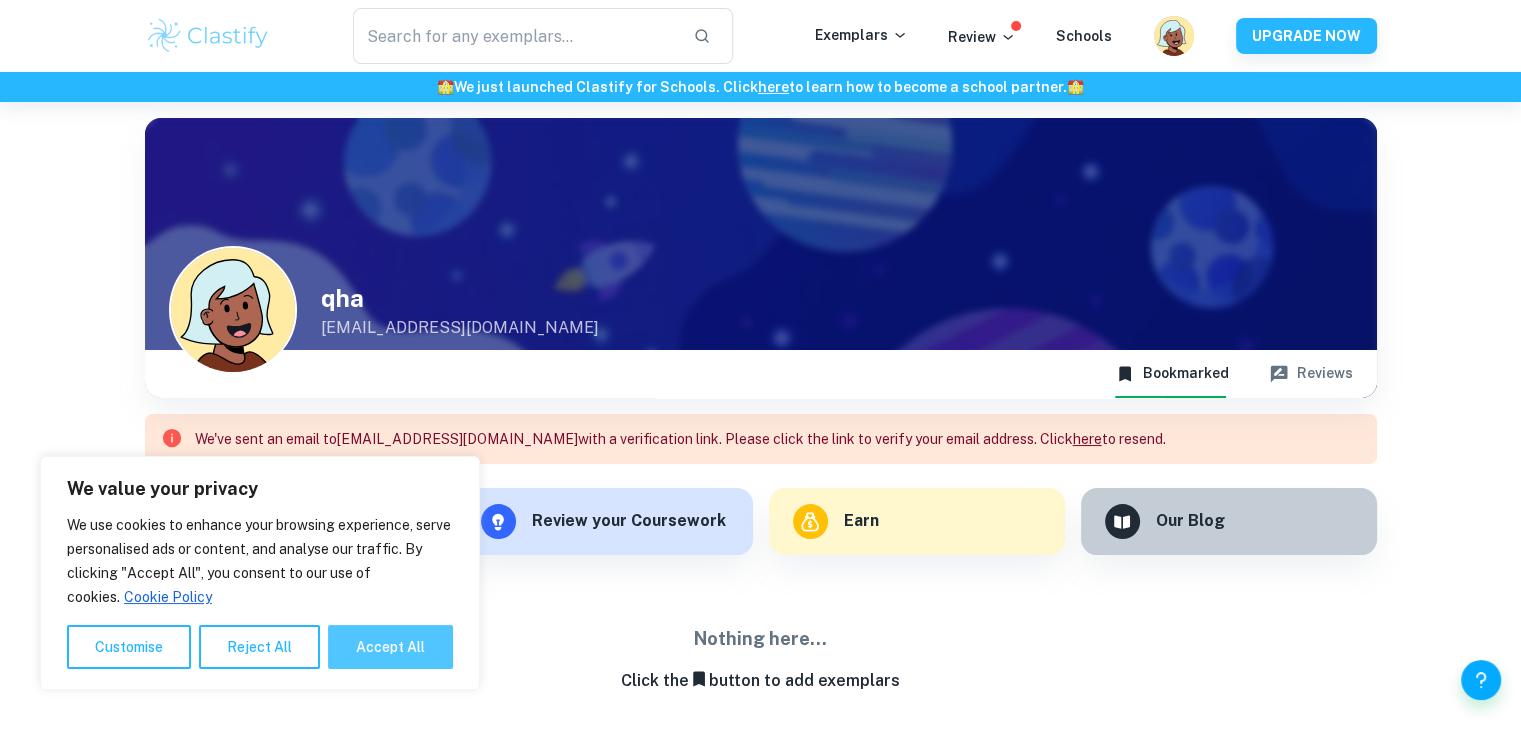 click on "Accept All" at bounding box center (390, 647) 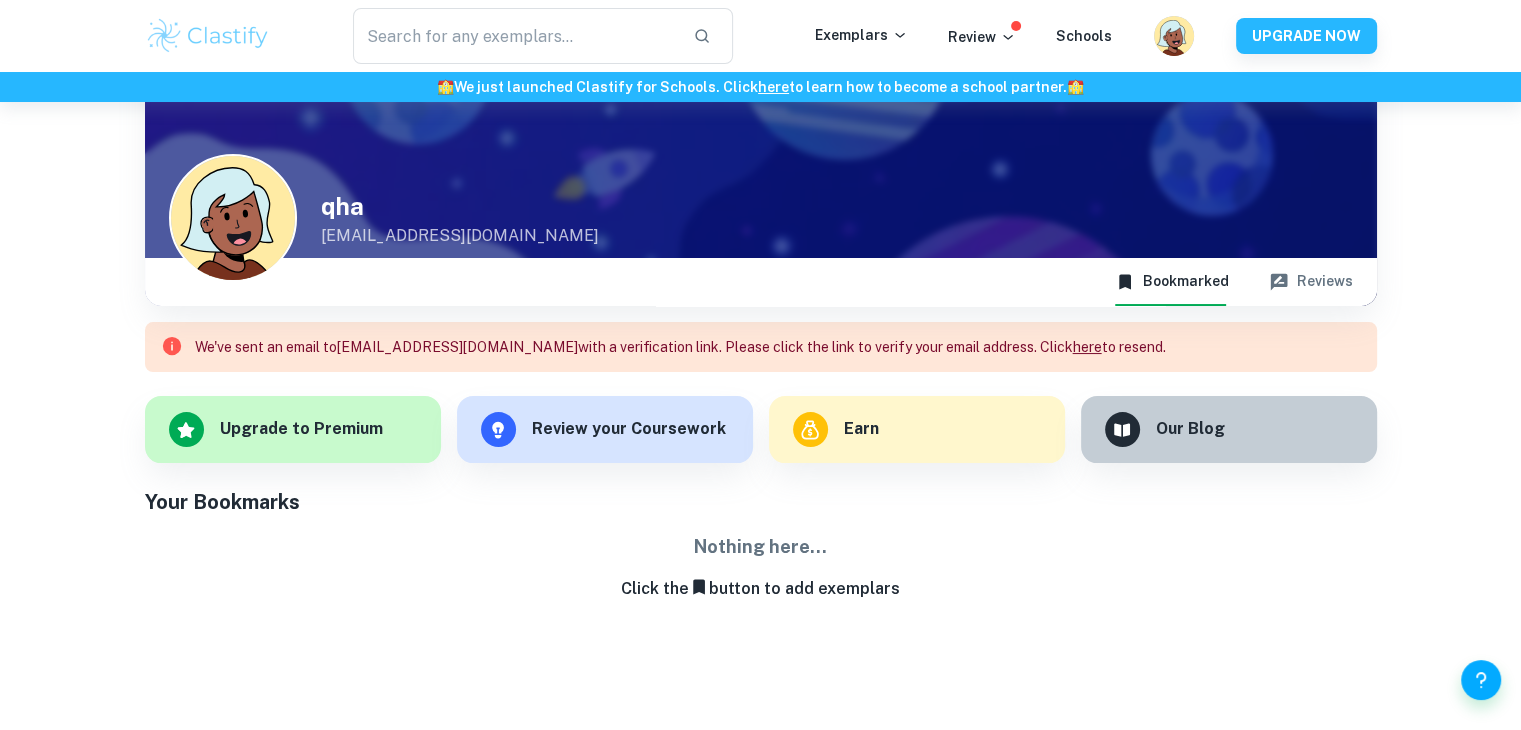 scroll, scrollTop: 102, scrollLeft: 0, axis: vertical 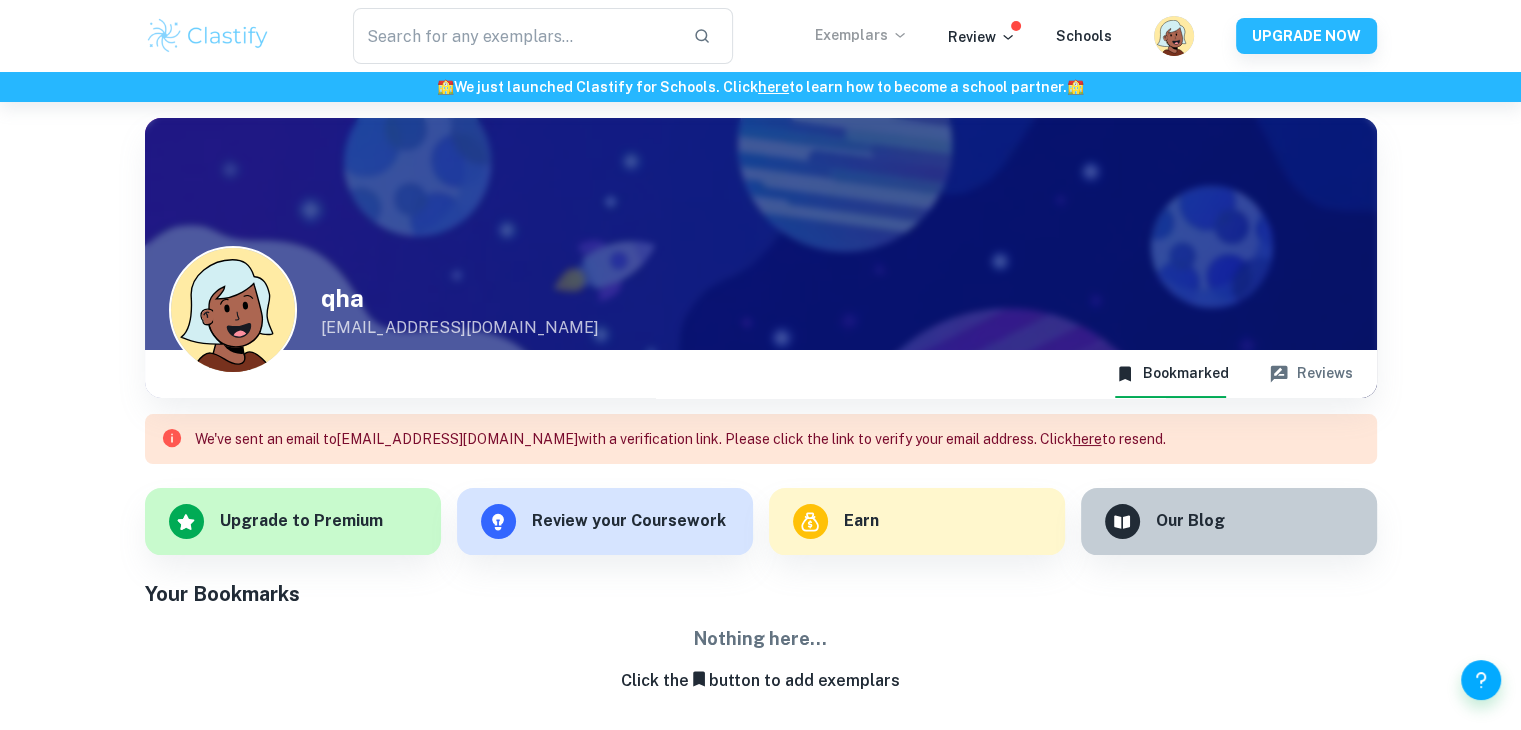 click on "Exemplars" at bounding box center (861, 35) 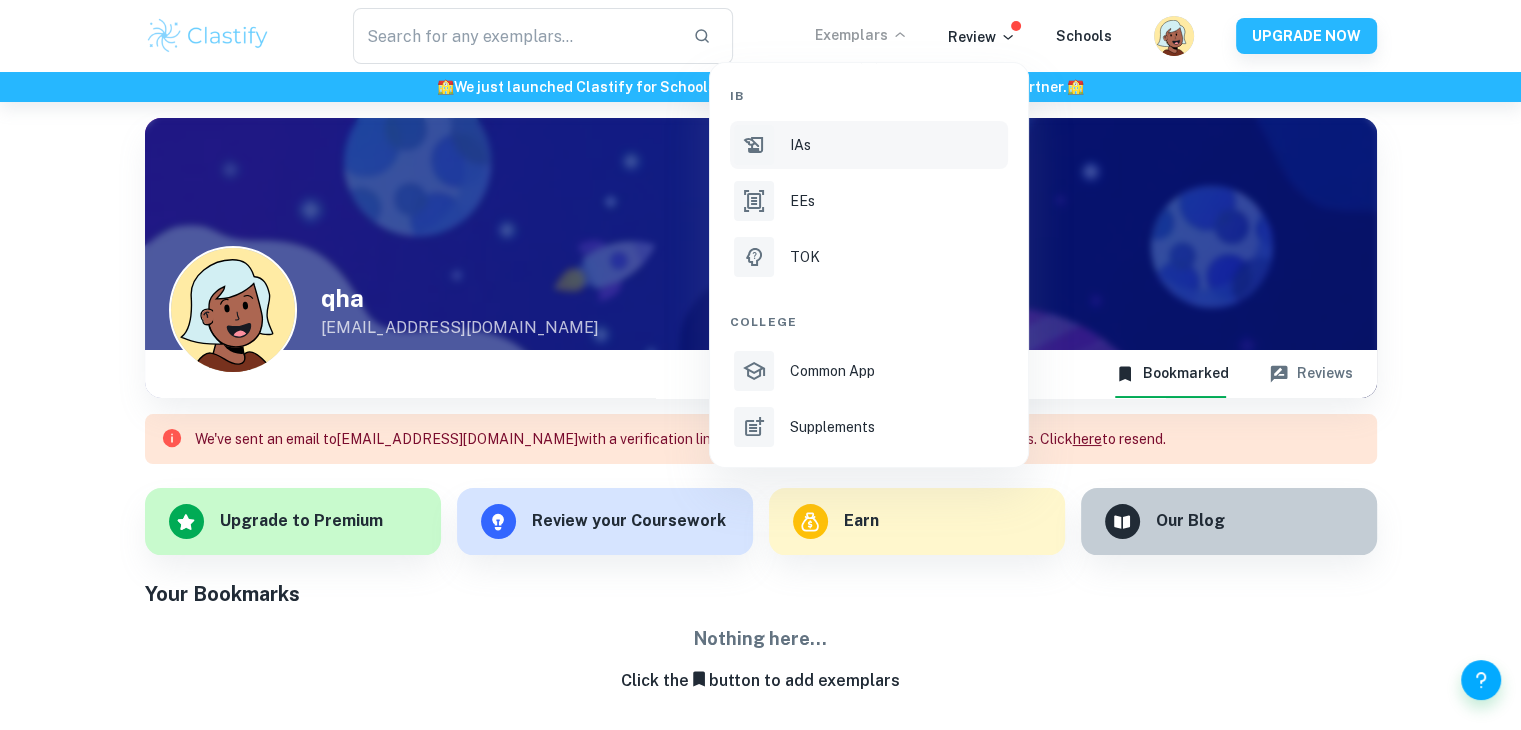 click on "IAs" at bounding box center (869, 145) 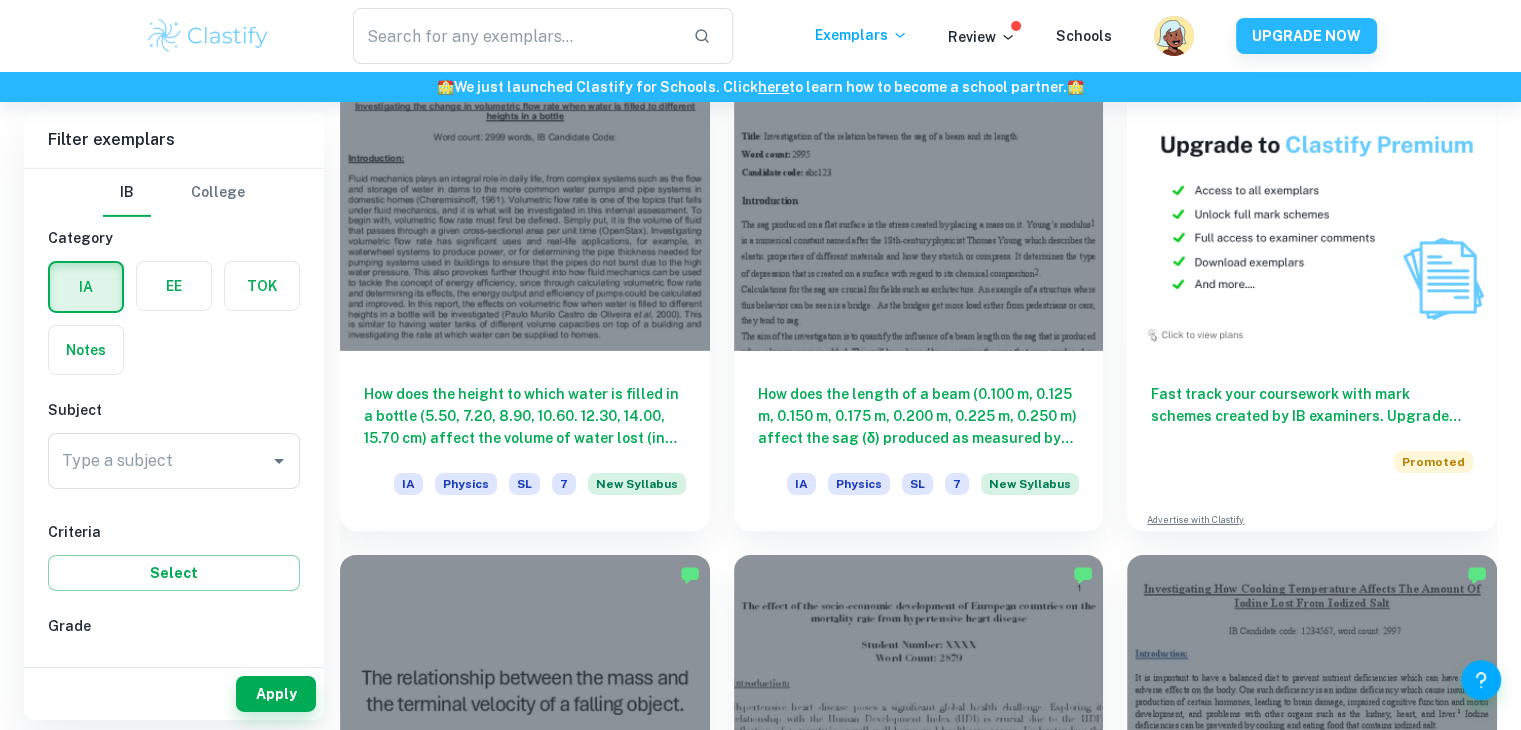 scroll, scrollTop: 6432, scrollLeft: 0, axis: vertical 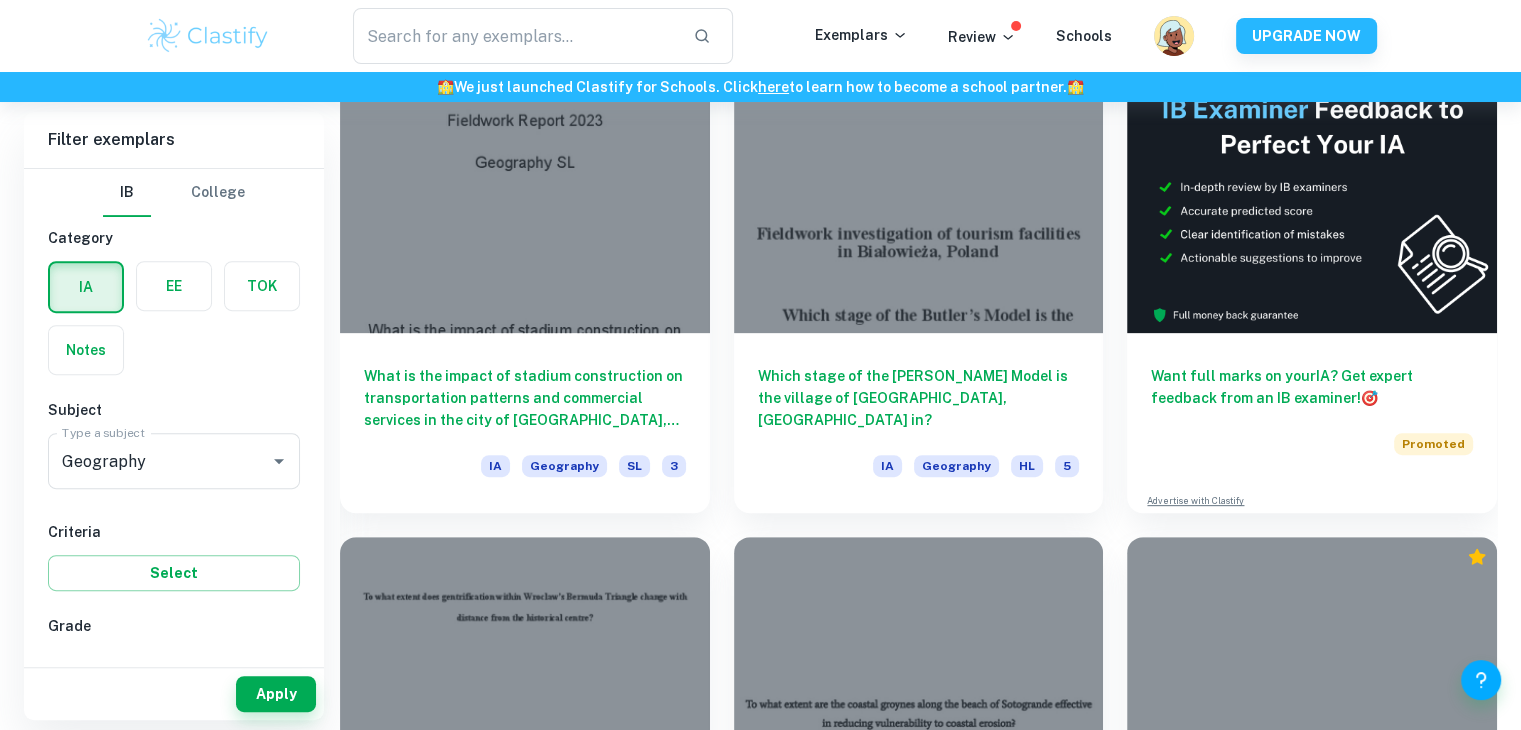 click on "We value your privacy We use cookies to enhance your browsing experience, serve personalised ads or content, and analyse our traffic. By clicking "Accept All", you consent to our use of cookies.   Cookie Policy Customise   Reject All   Accept All   Customise Consent Preferences   We use cookies to help you navigate efficiently and perform certain functions. You will find detailed information about all cookies under each consent category below. The cookies that are categorised as "Necessary" are stored on your browser as they are essential for enabling the basic functionalities of the site. ...  Show more For more information on how Google's third-party cookies operate and handle your data, see:   Google Privacy Policy Necessary Always Active Necessary cookies are required to enable the basic features of this site, such as providing secure log-in or adjusting your consent preferences. These cookies do not store any personally identifiable data. Functional Analytics Performance Advertisement Uncategorised" at bounding box center [760, -7953] 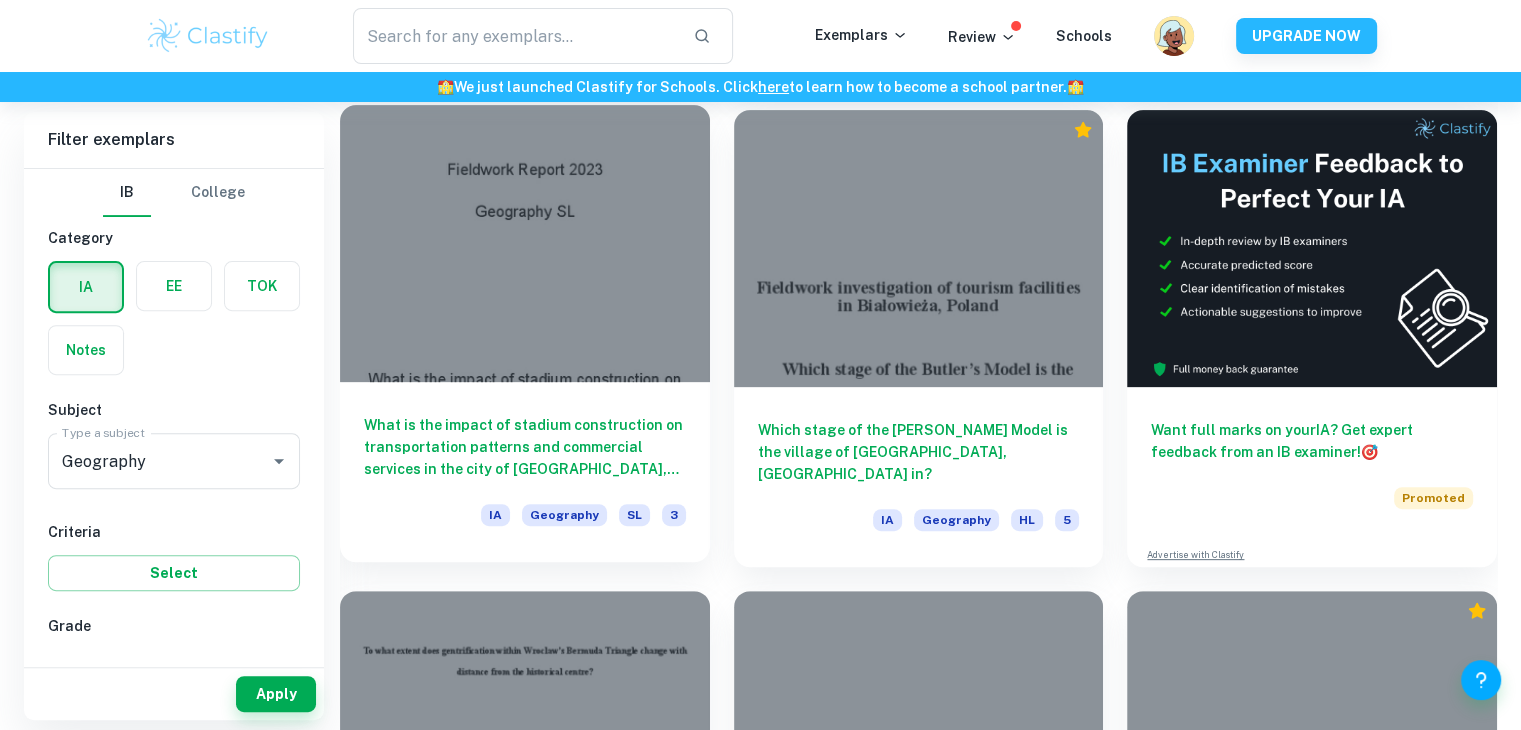 click on "What is the impact of stadium construction on transportation patterns and commercial services in the city of Debrecen, and how does it relate to the functions of the surrounding forest area?" at bounding box center (525, 447) 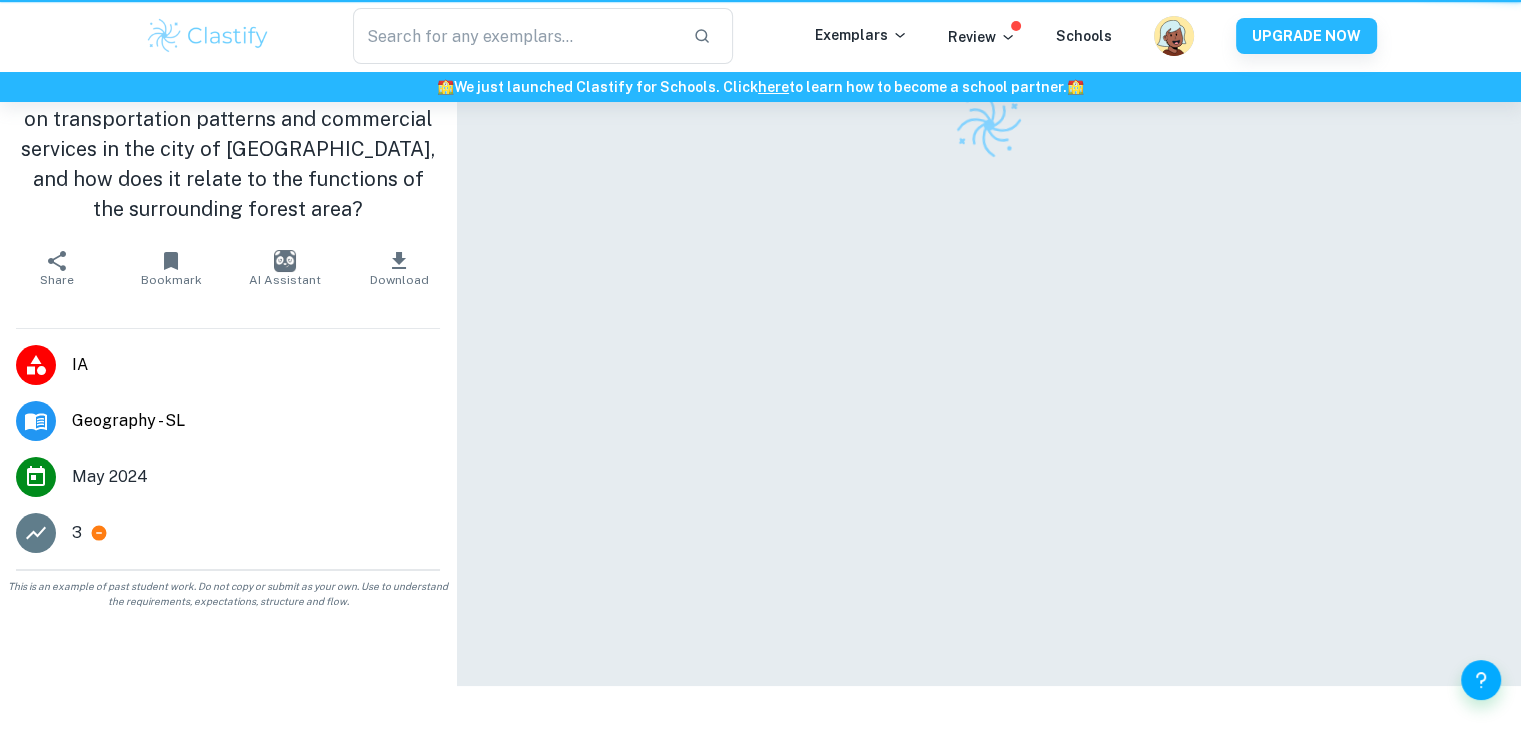 scroll, scrollTop: 0, scrollLeft: 0, axis: both 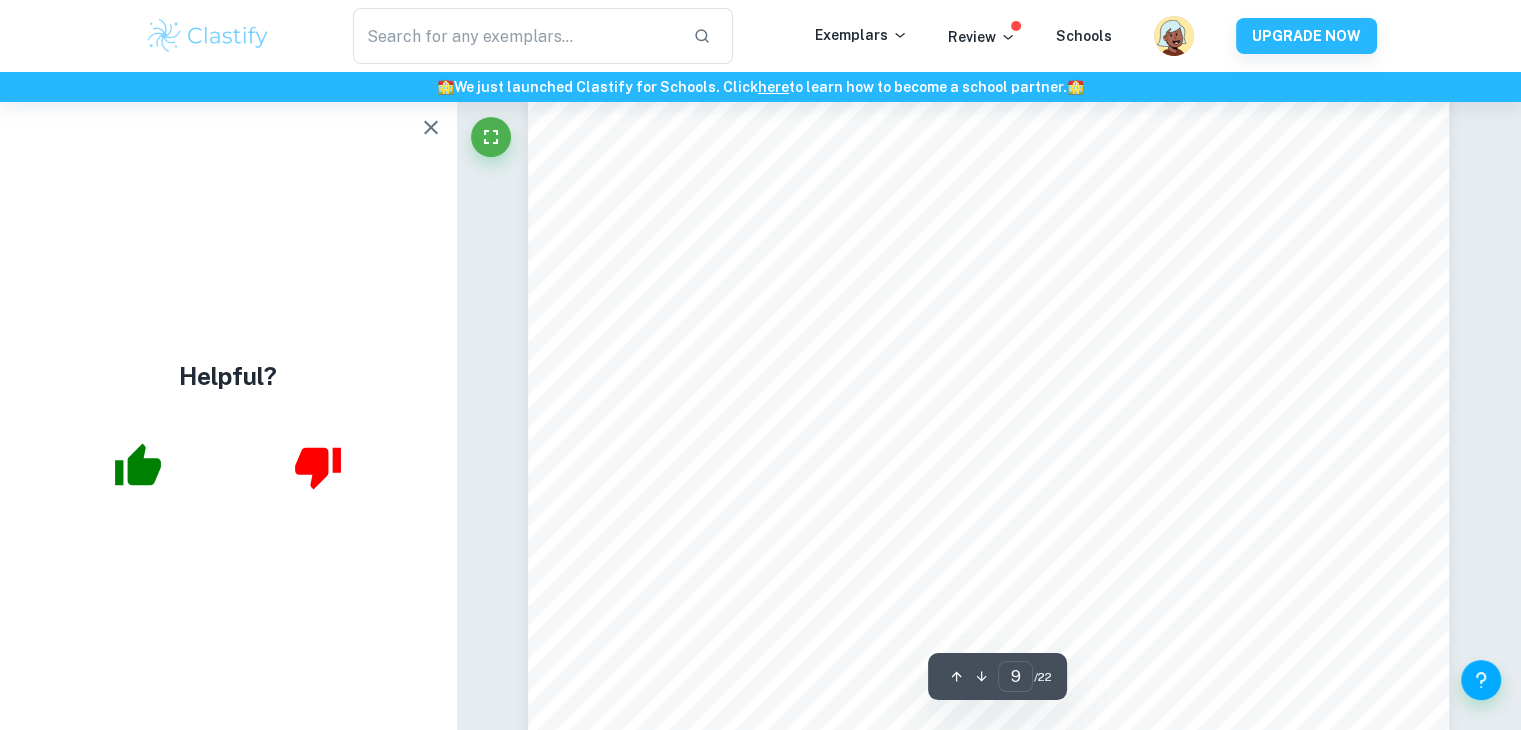 click on "Ask Clai 9 ​ / 22" at bounding box center (988, 3558) 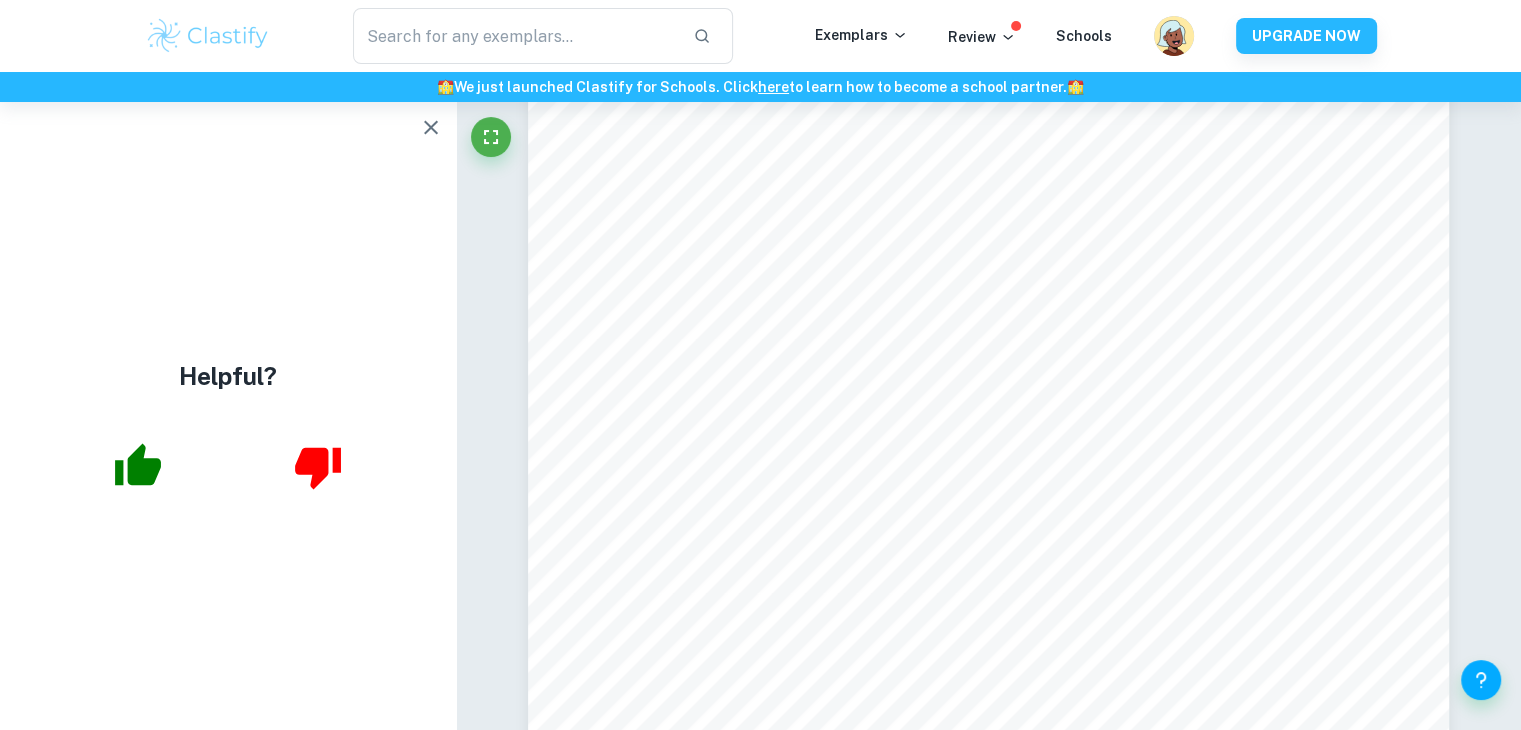 click on "Ask Clai 9 ​ / 22" at bounding box center (988, 3558) 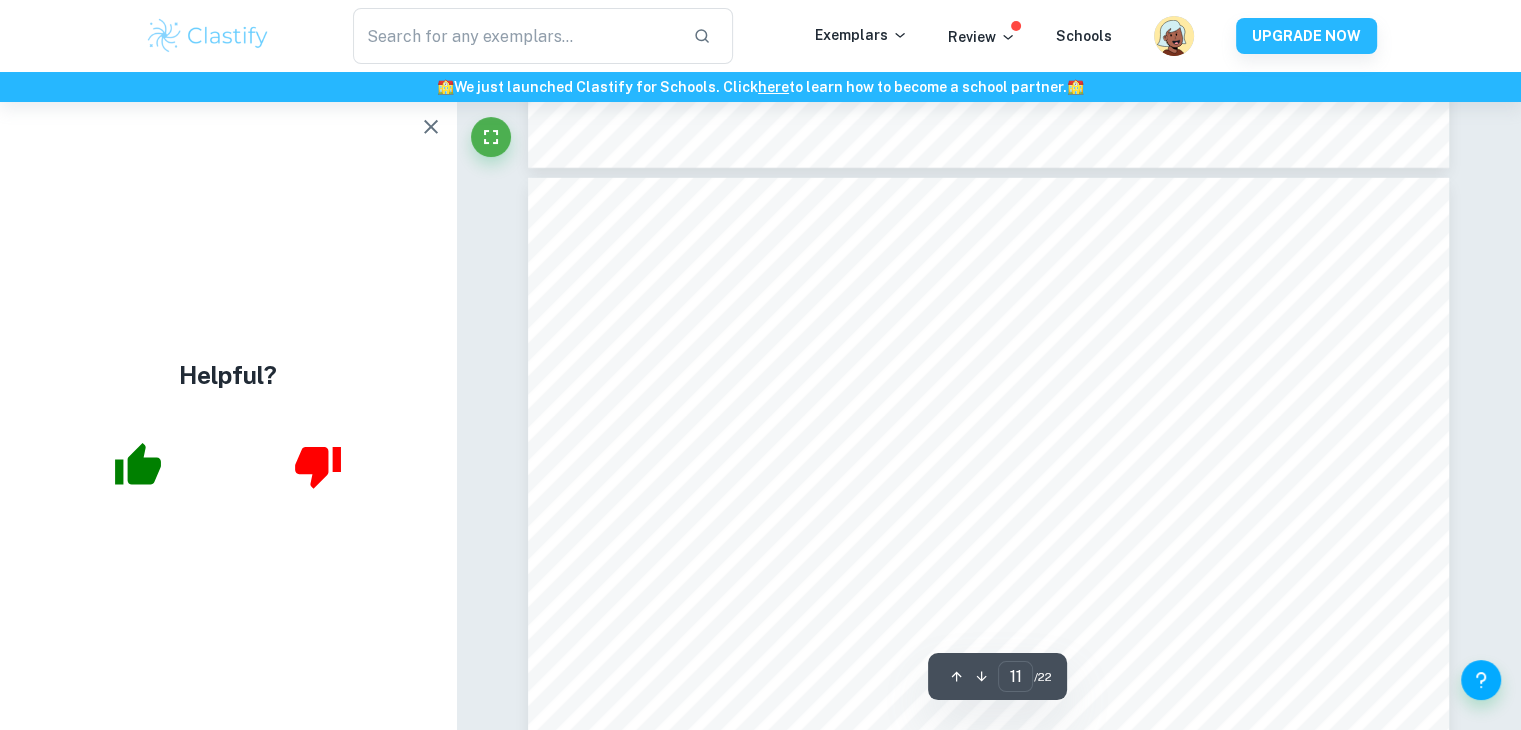 scroll, scrollTop: 13479, scrollLeft: 0, axis: vertical 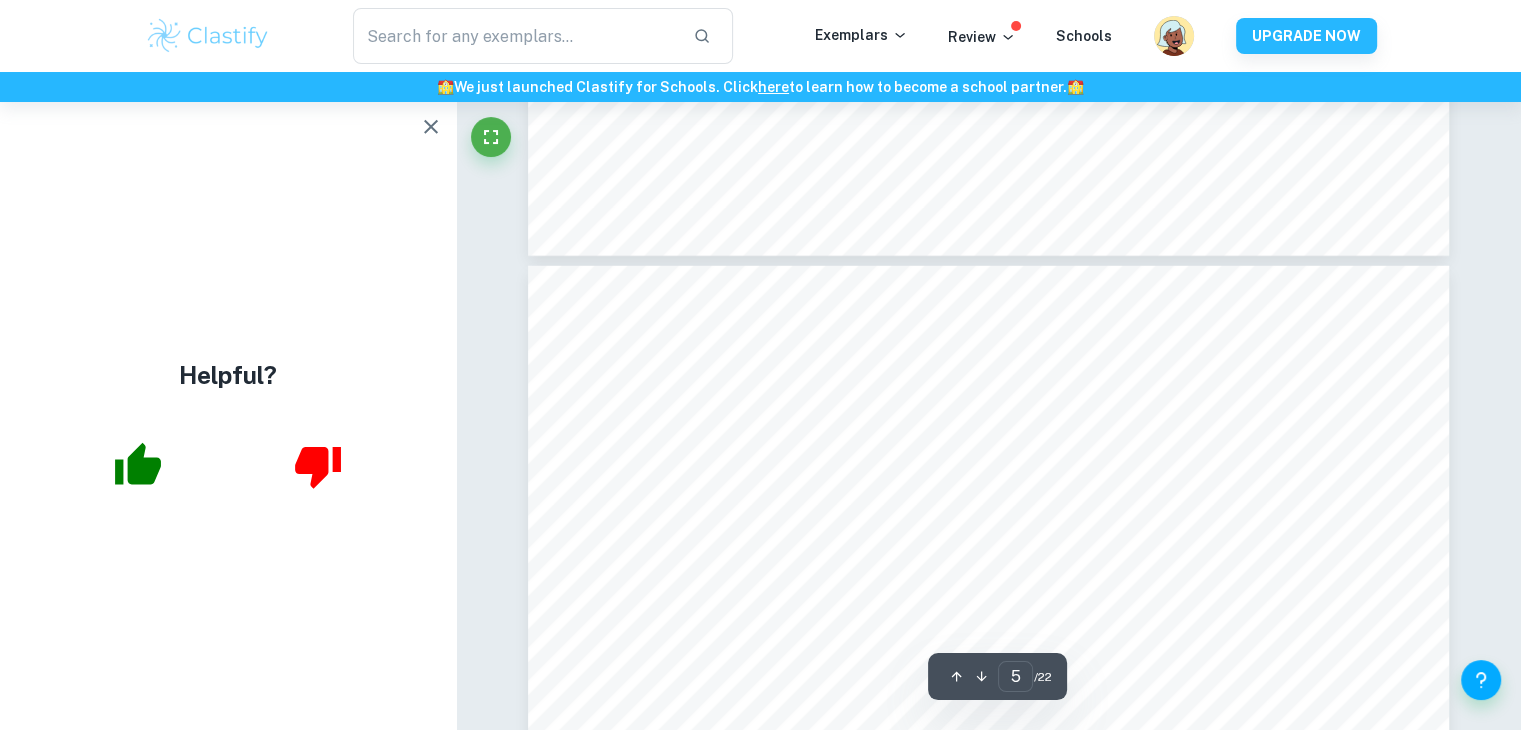 type on "4" 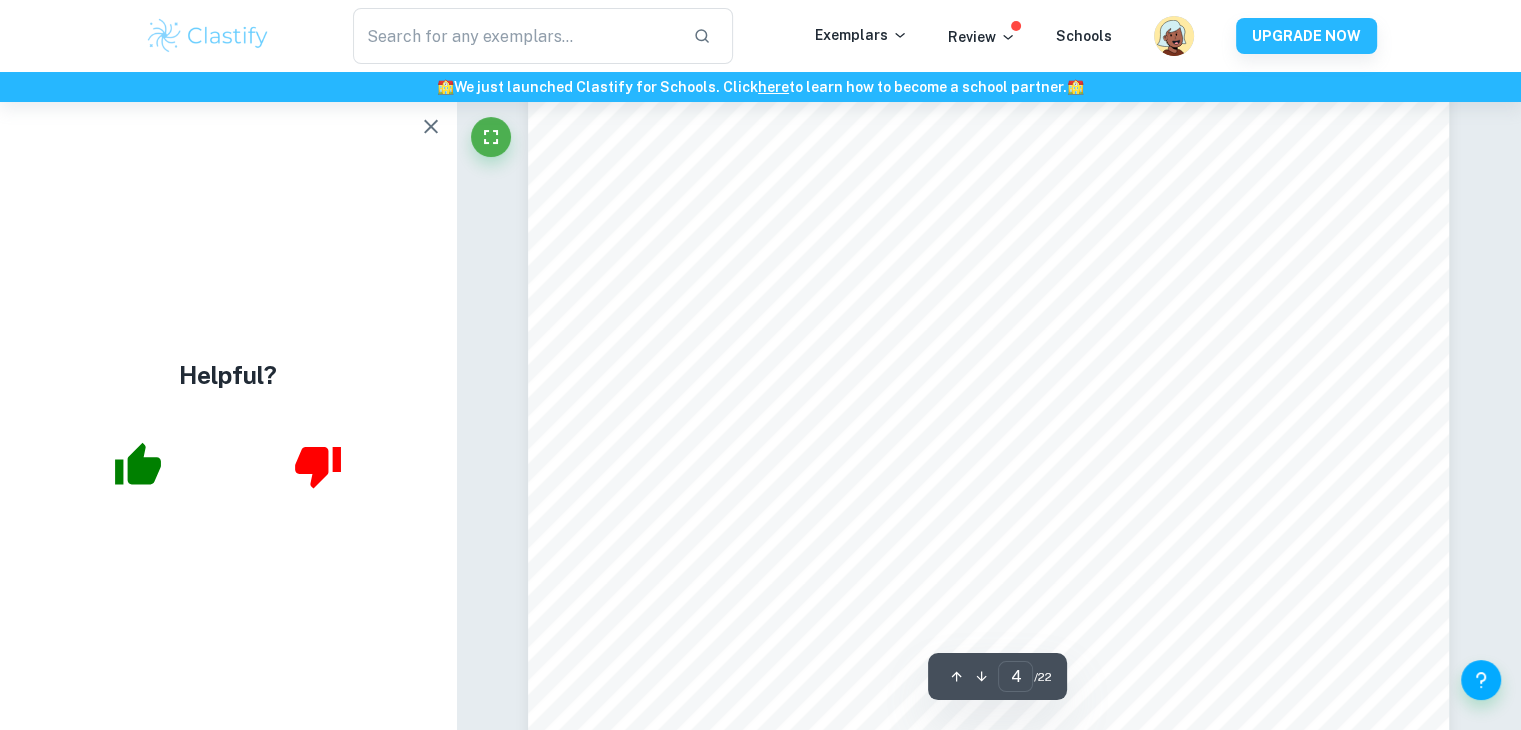scroll, scrollTop: 4418, scrollLeft: 0, axis: vertical 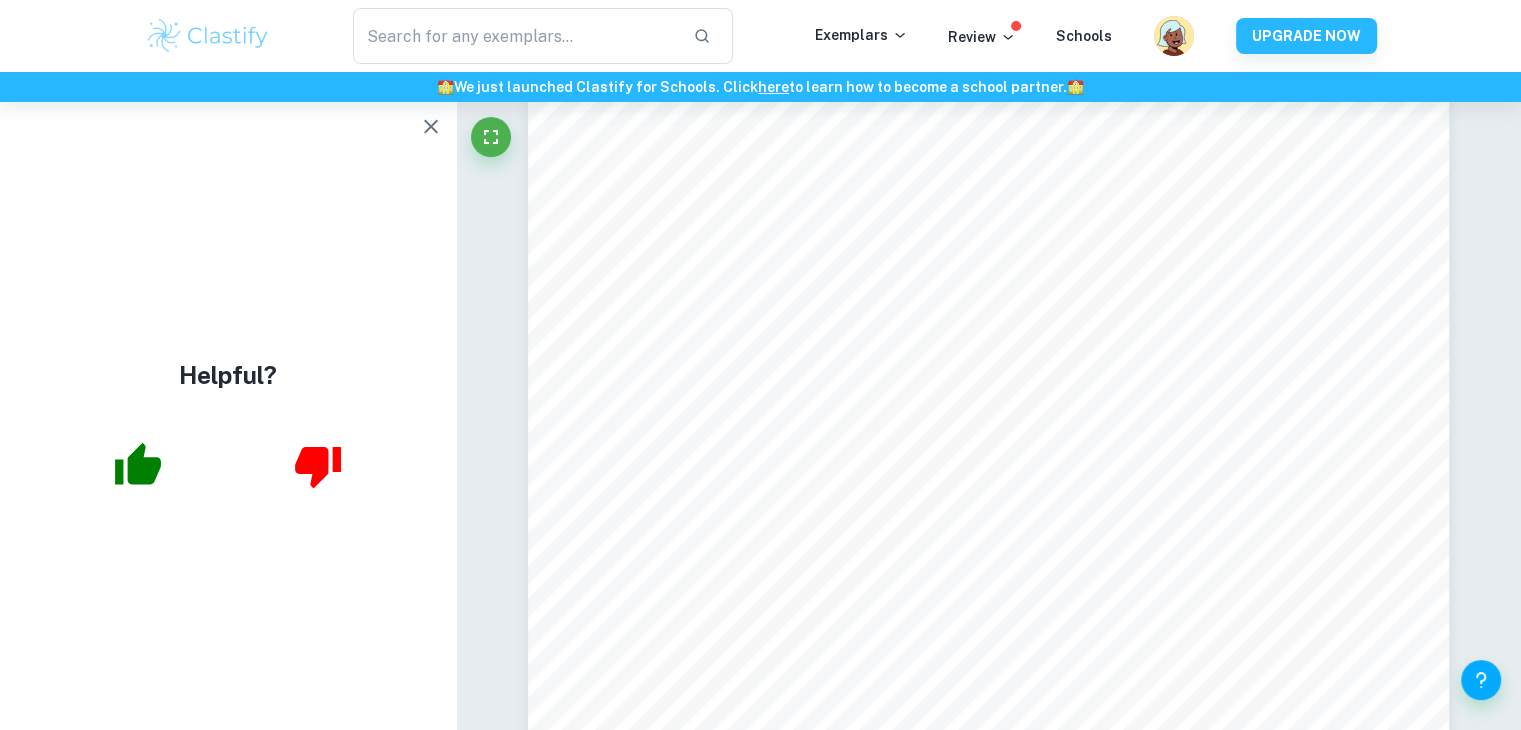click on "Ask Clai 4 ​ / 22" at bounding box center [988, 10364] 